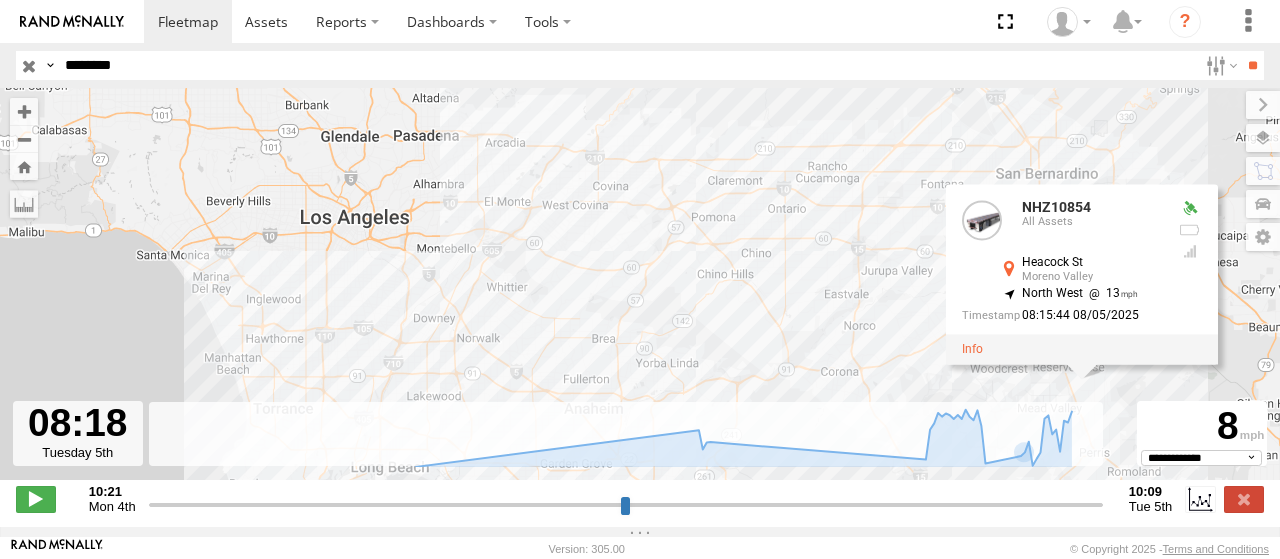 select on "**********" 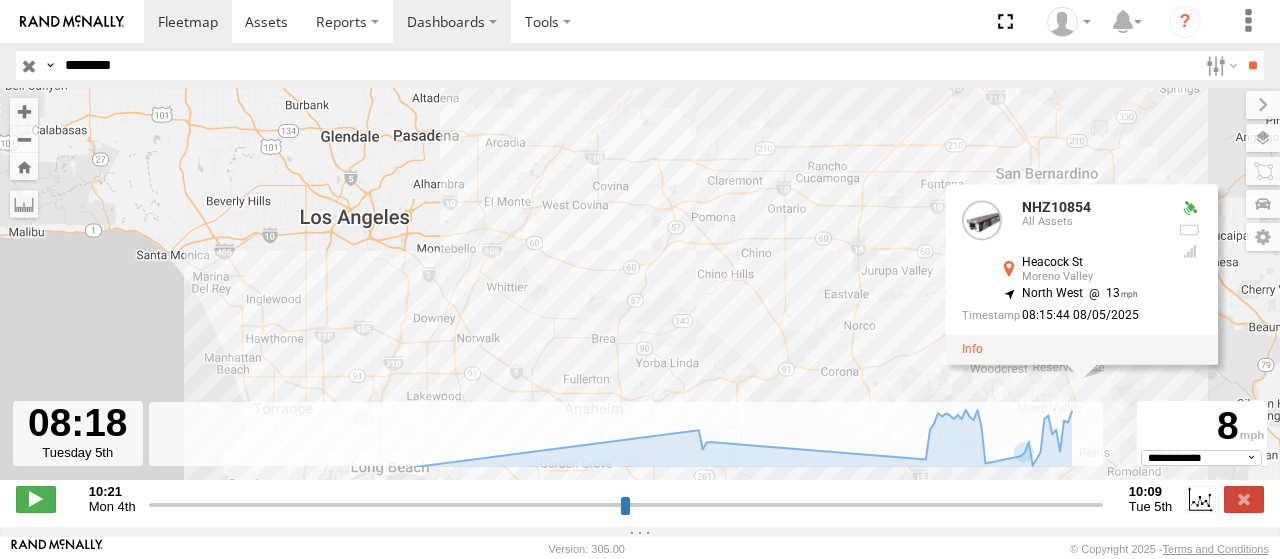 scroll, scrollTop: 0, scrollLeft: 0, axis: both 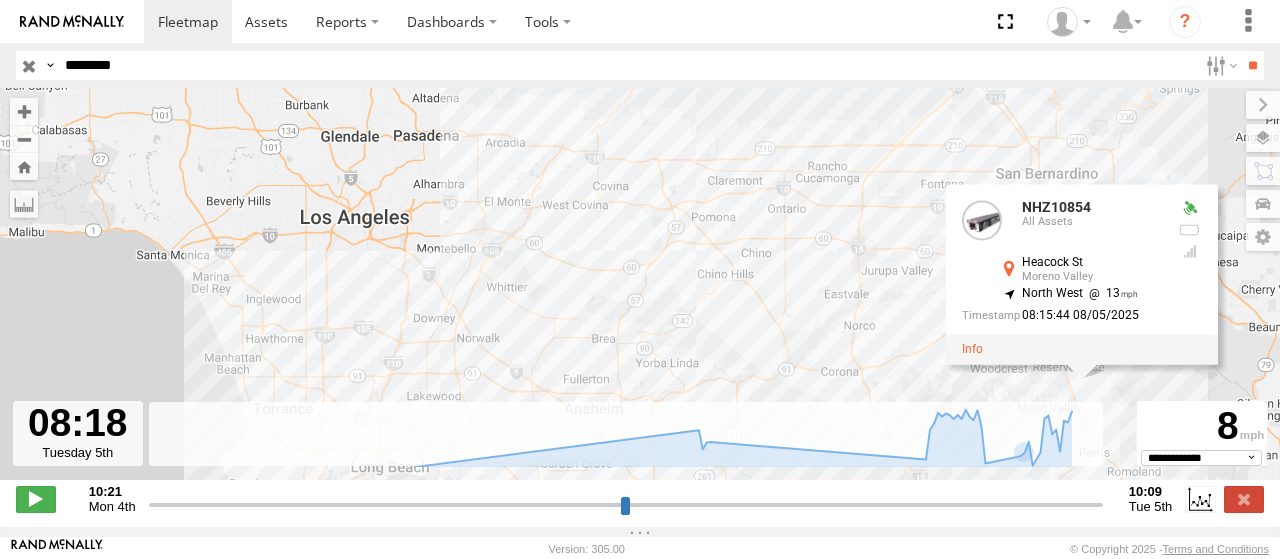 click on "********" at bounding box center (627, 65) 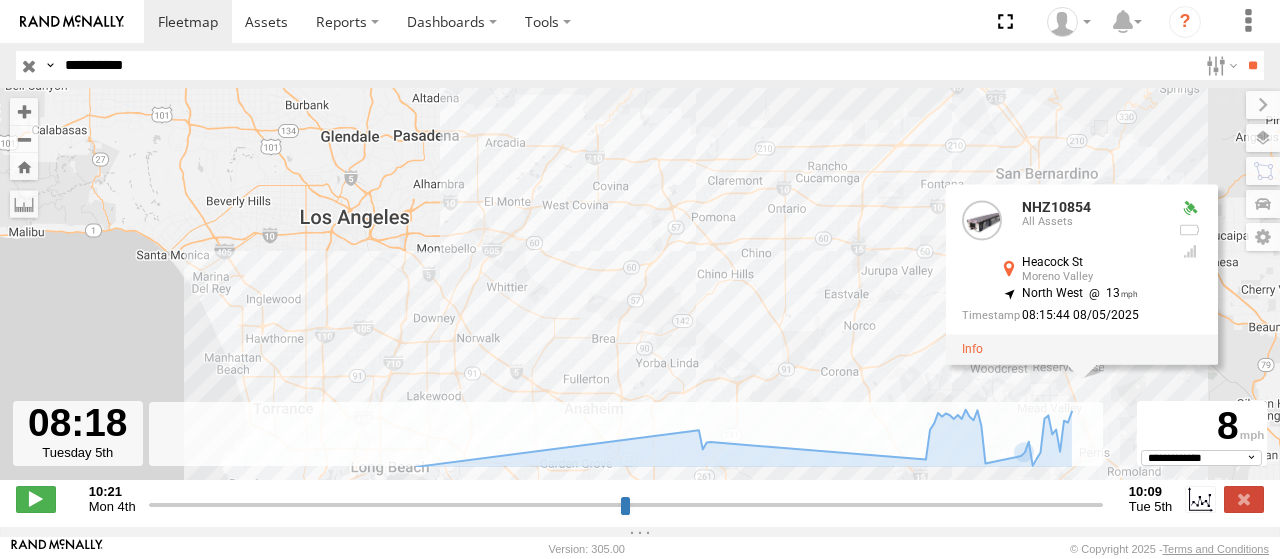 click on "**" at bounding box center [1252, 65] 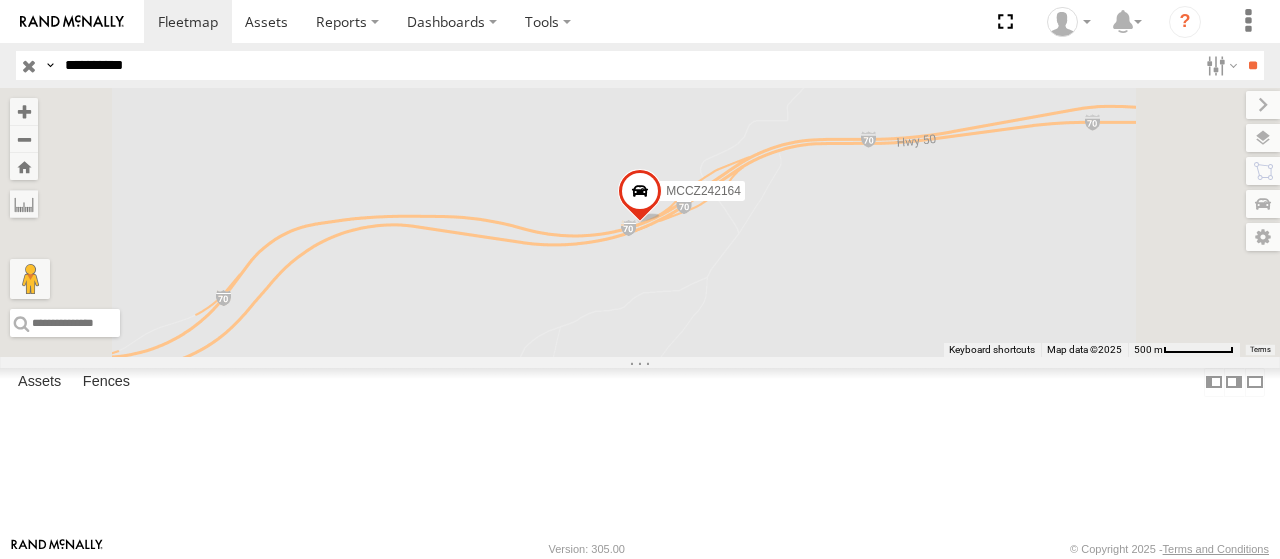click on "**********" at bounding box center [627, 65] 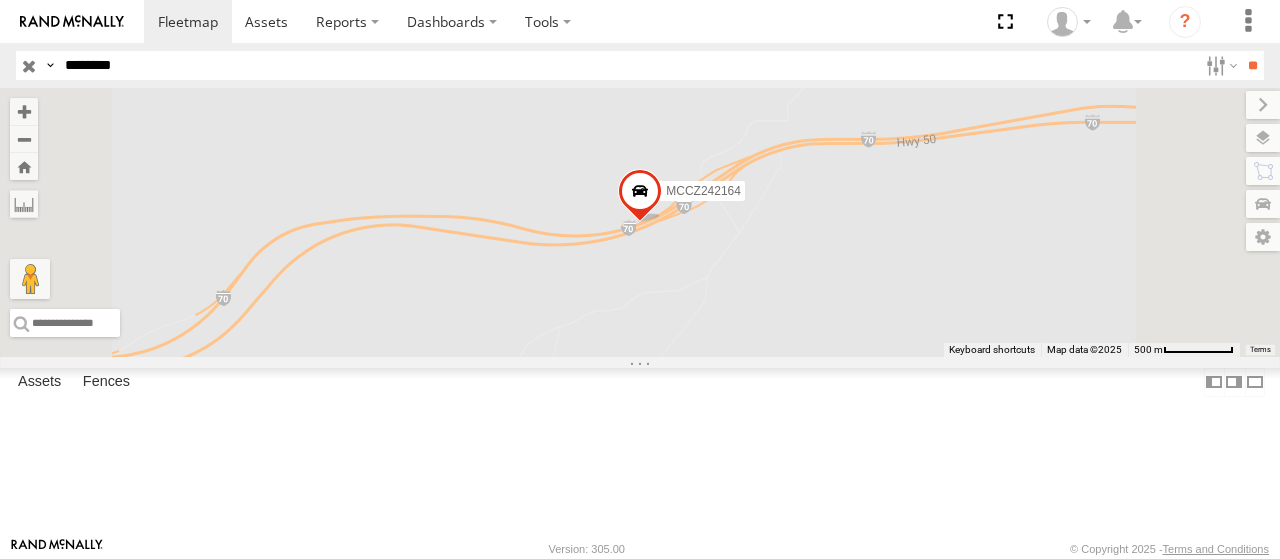 type on "********" 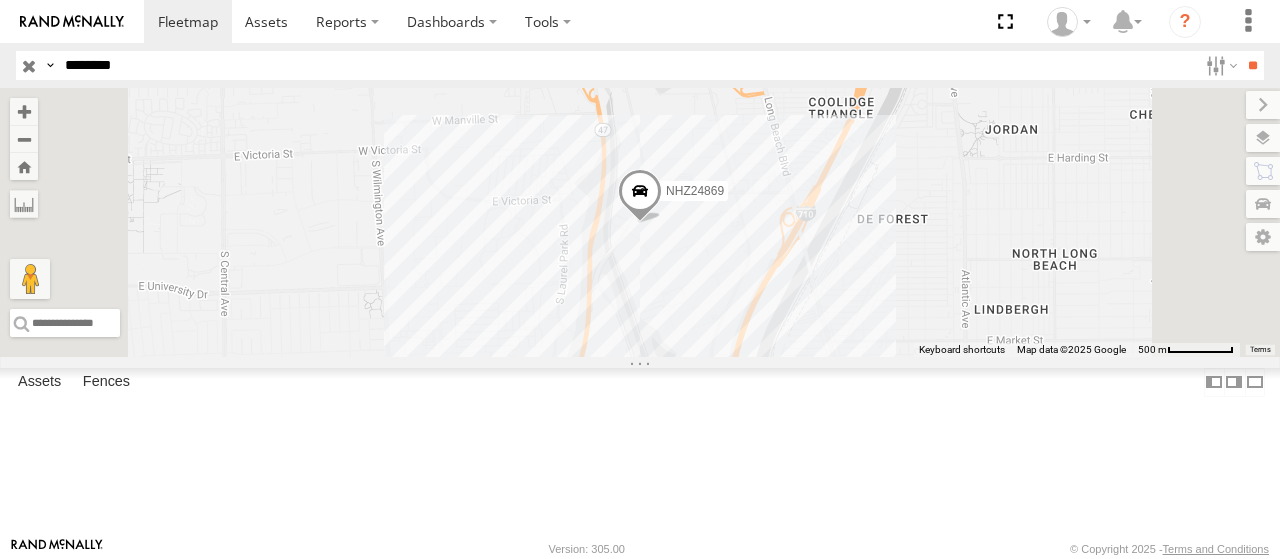 click at bounding box center (0, 0) 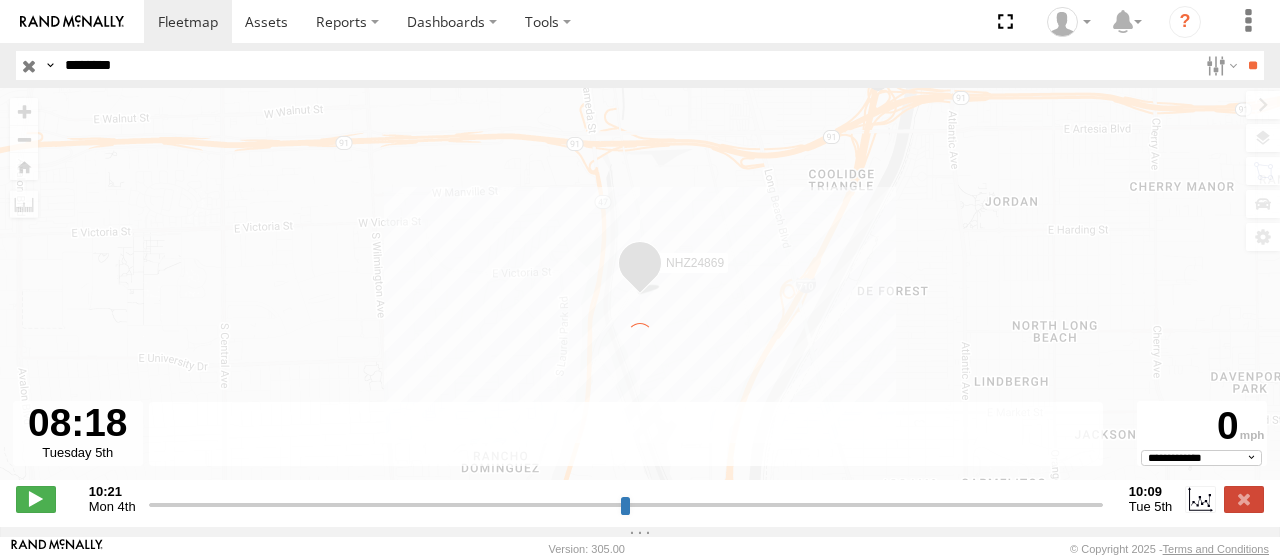 type on "**********" 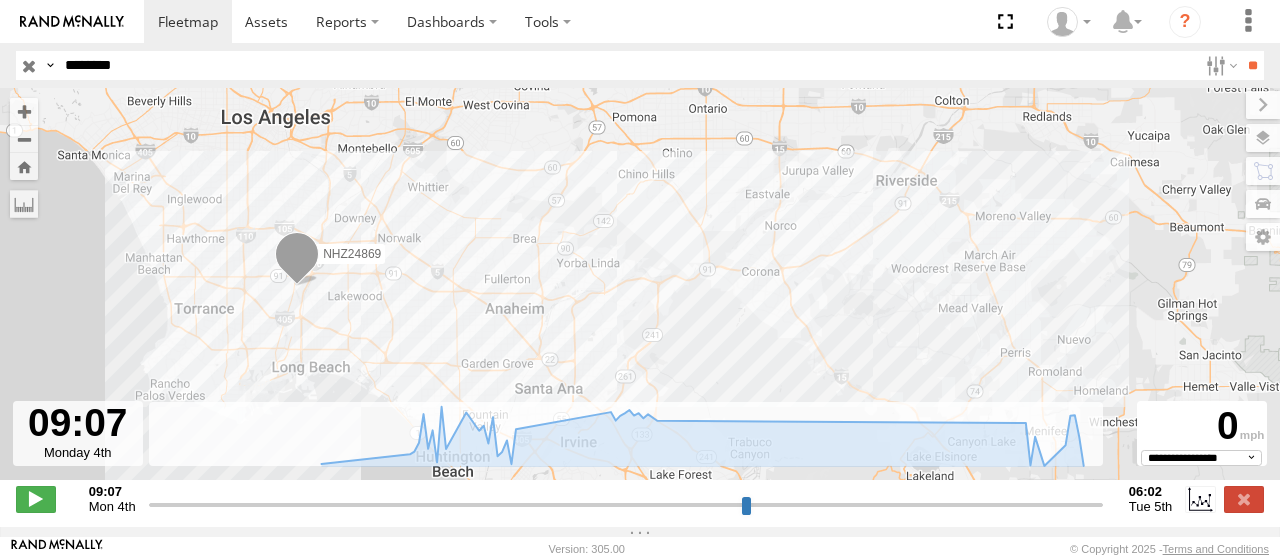click on "********" at bounding box center [627, 65] 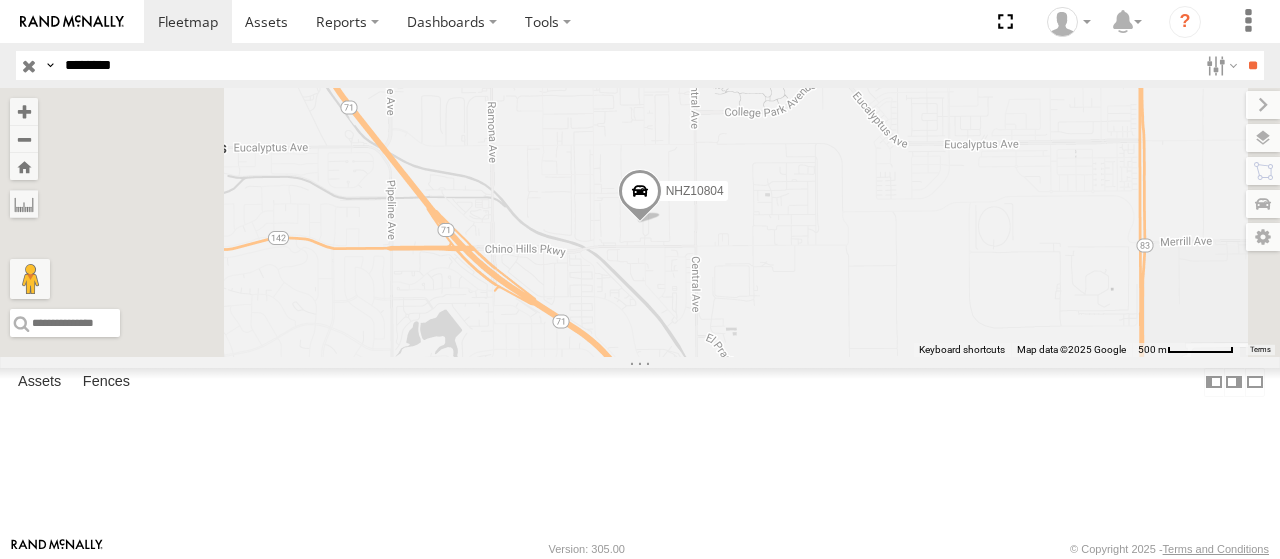 click at bounding box center (0, 0) 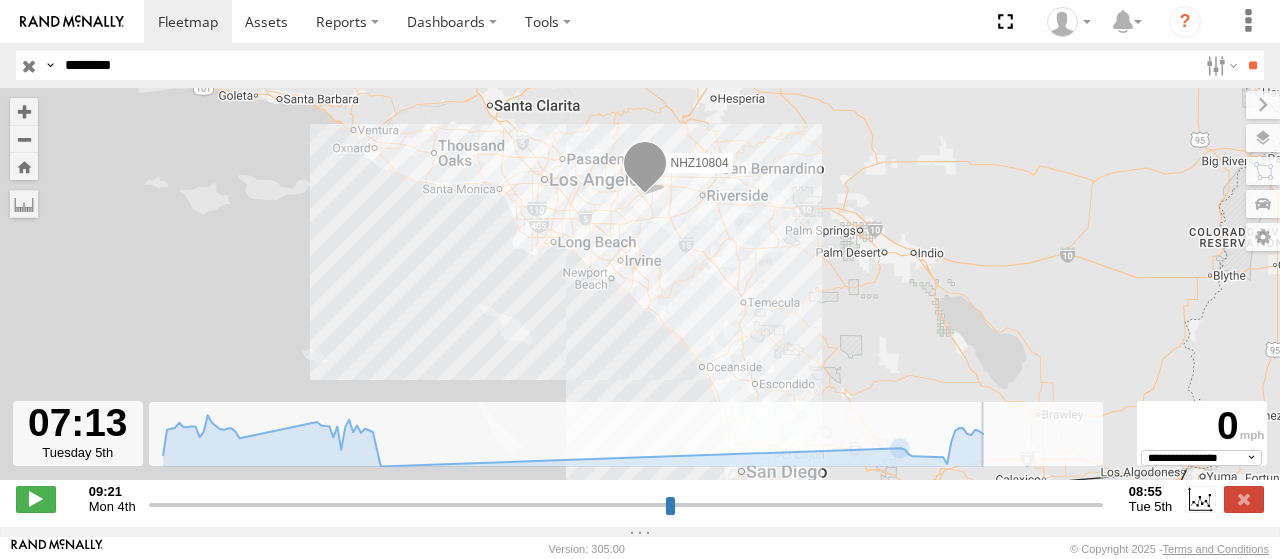 drag, startPoint x: 858, startPoint y: 515, endPoint x: 1030, endPoint y: 517, distance: 172.01163 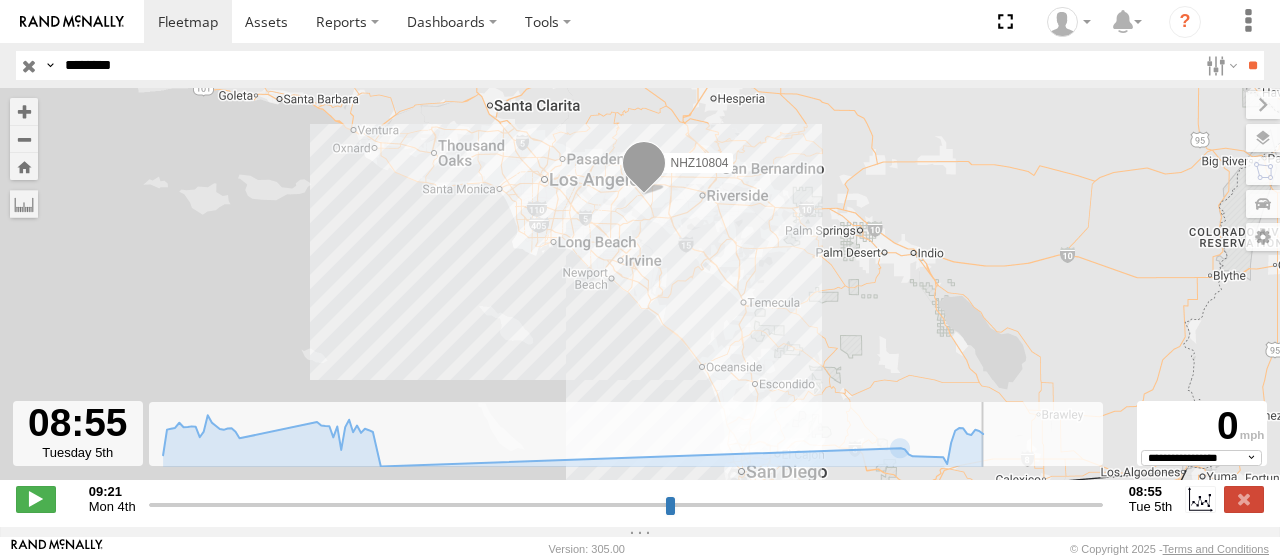 drag, startPoint x: 1030, startPoint y: 517, endPoint x: 1143, endPoint y: 561, distance: 121.264175 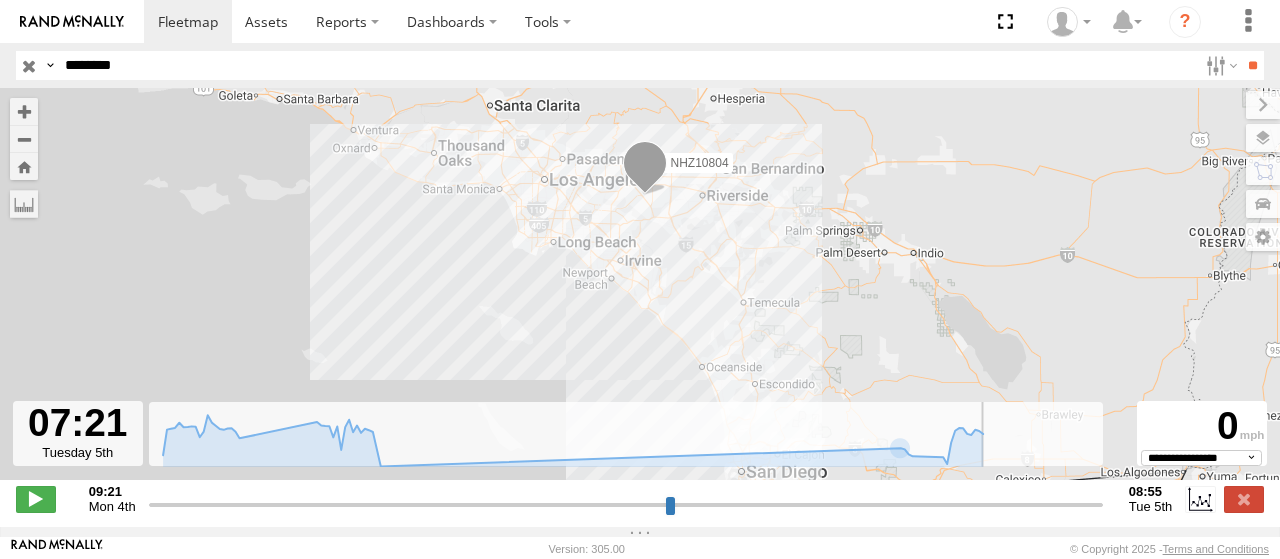 drag, startPoint x: 1096, startPoint y: 517, endPoint x: 1045, endPoint y: 492, distance: 56.797886 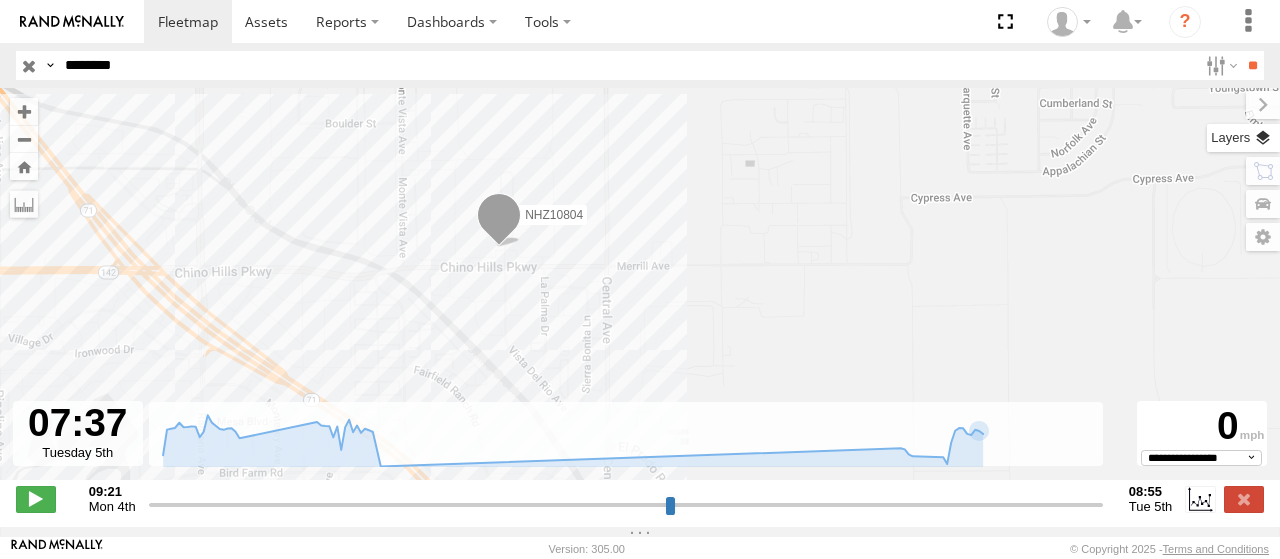 click at bounding box center (1243, 138) 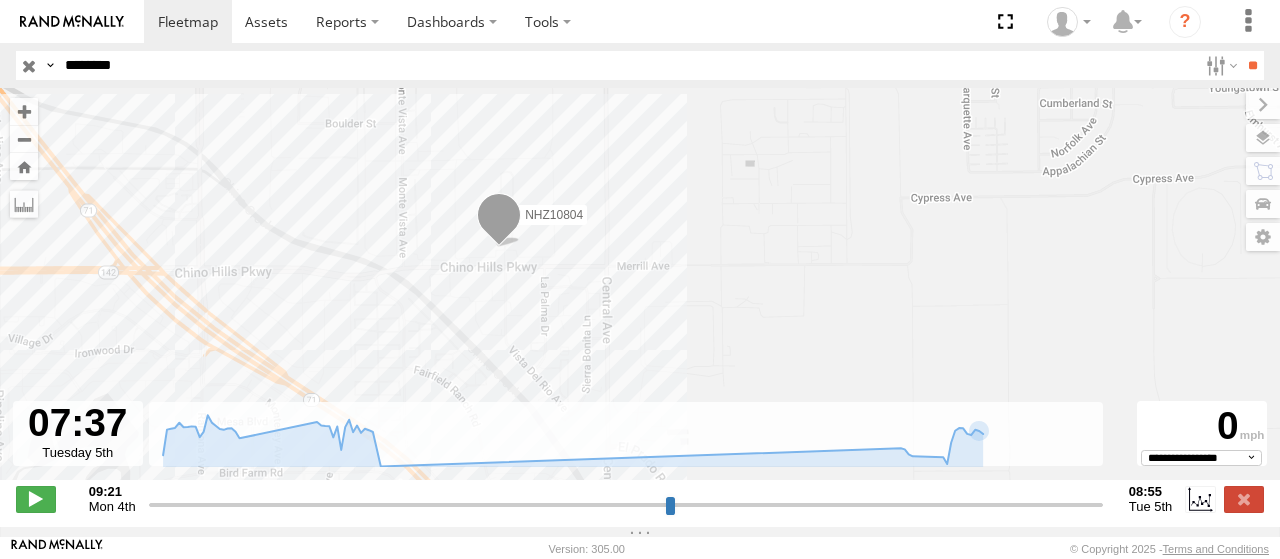 click on "Basemaps" at bounding box center (0, 0) 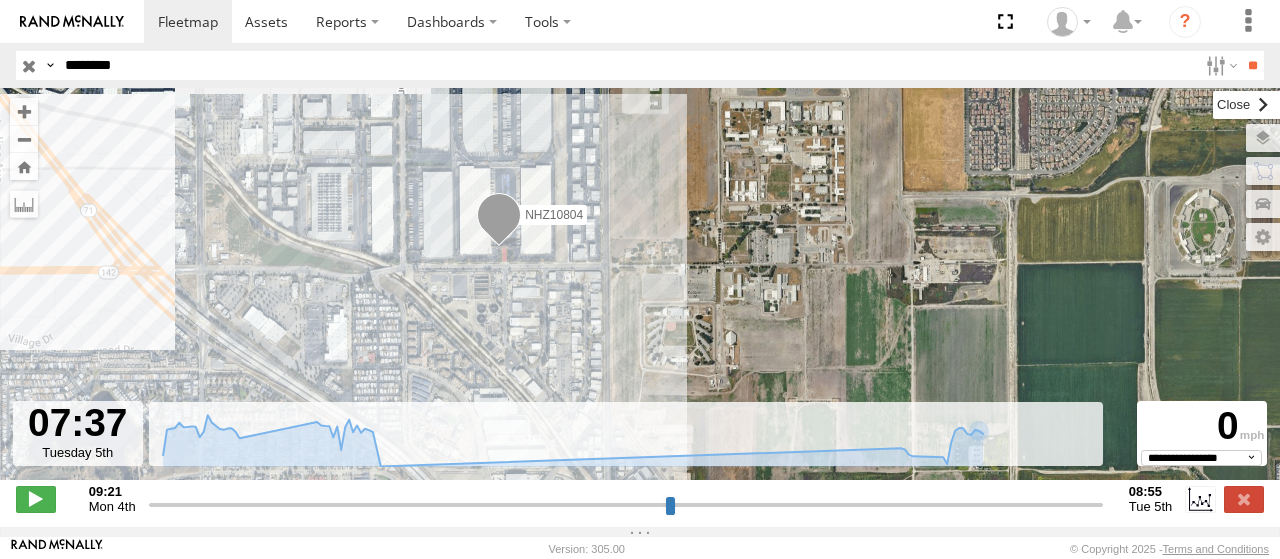 click at bounding box center [1246, 105] 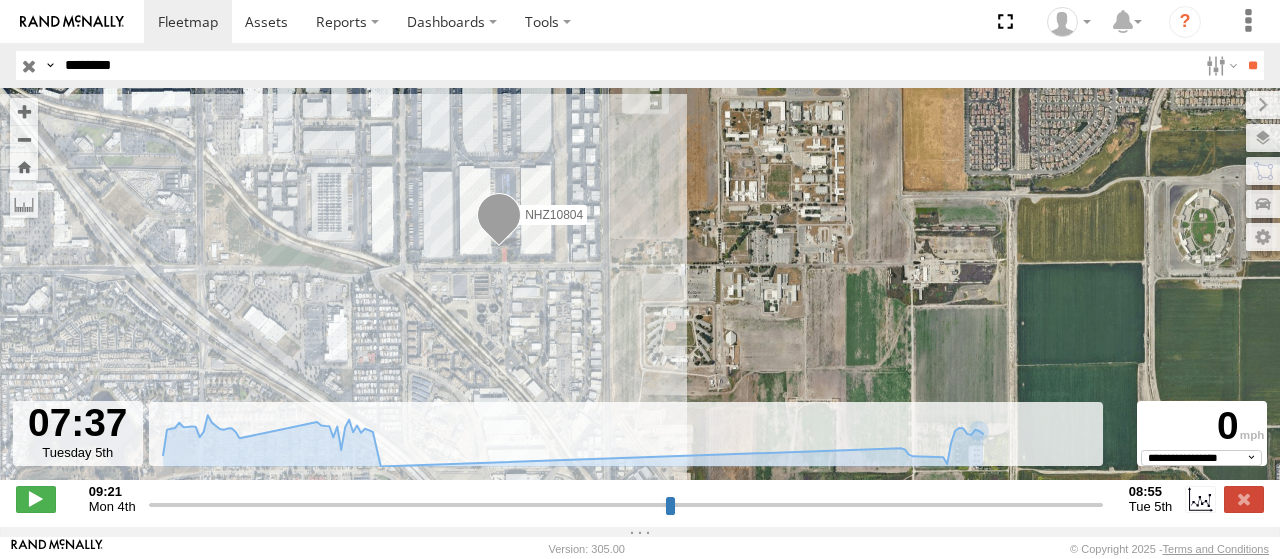 click on "NHZ10804" at bounding box center (548, 215) 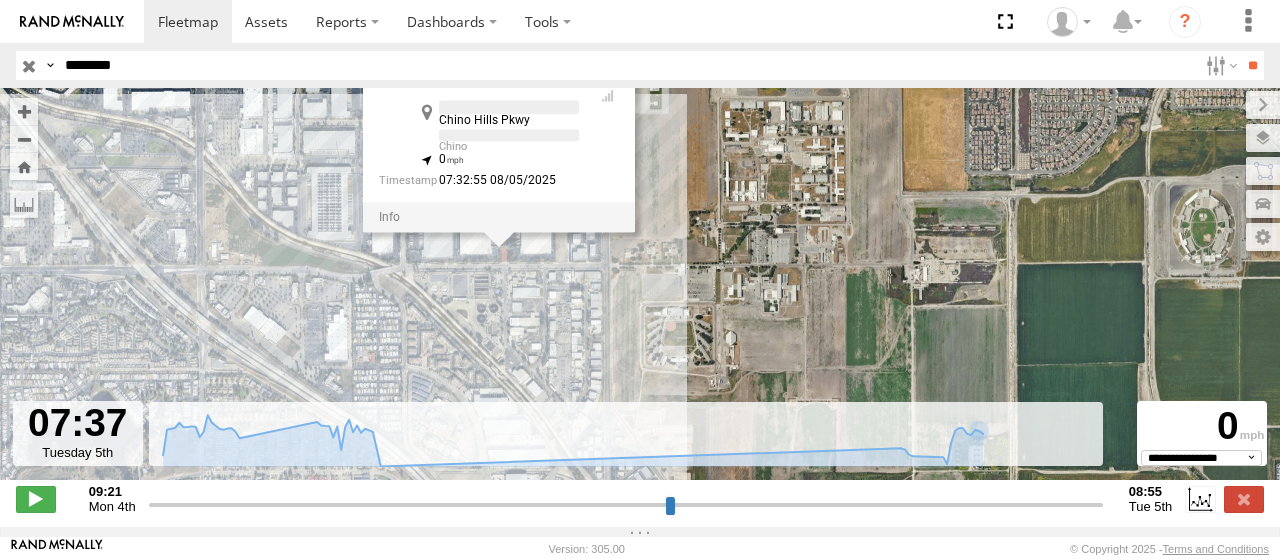 click at bounding box center [499, 217] 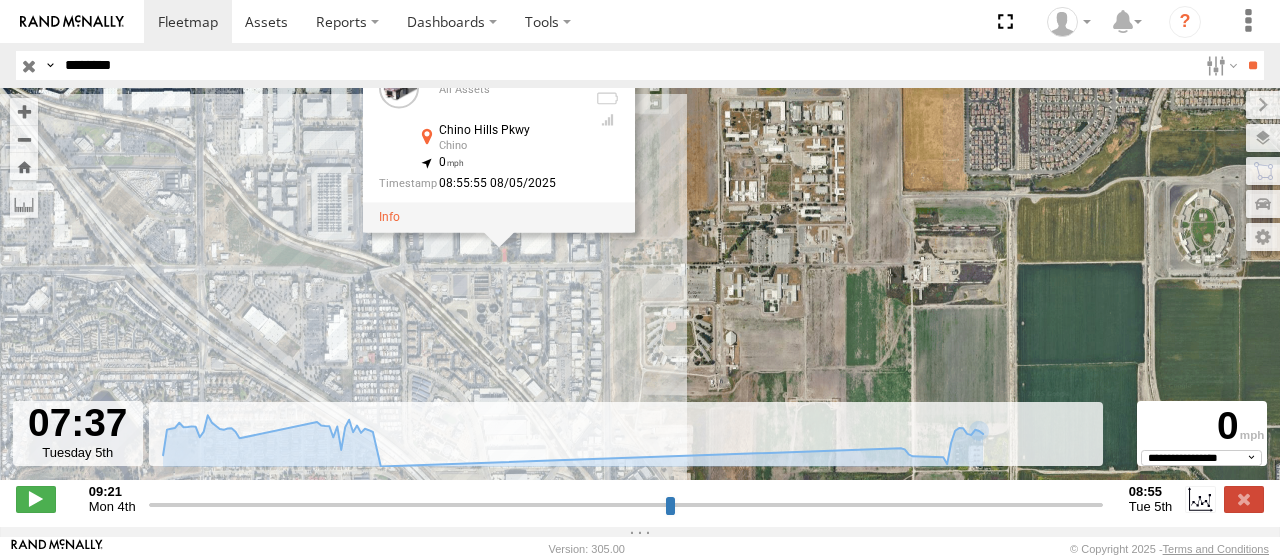 click on "[STATE_CODE] [STATE_CODE] Chino Hills Pkwy Chino [LATITUDE] ,  [LONGITUDE] 0 08:55:55 08/05/2025" at bounding box center (640, 294) 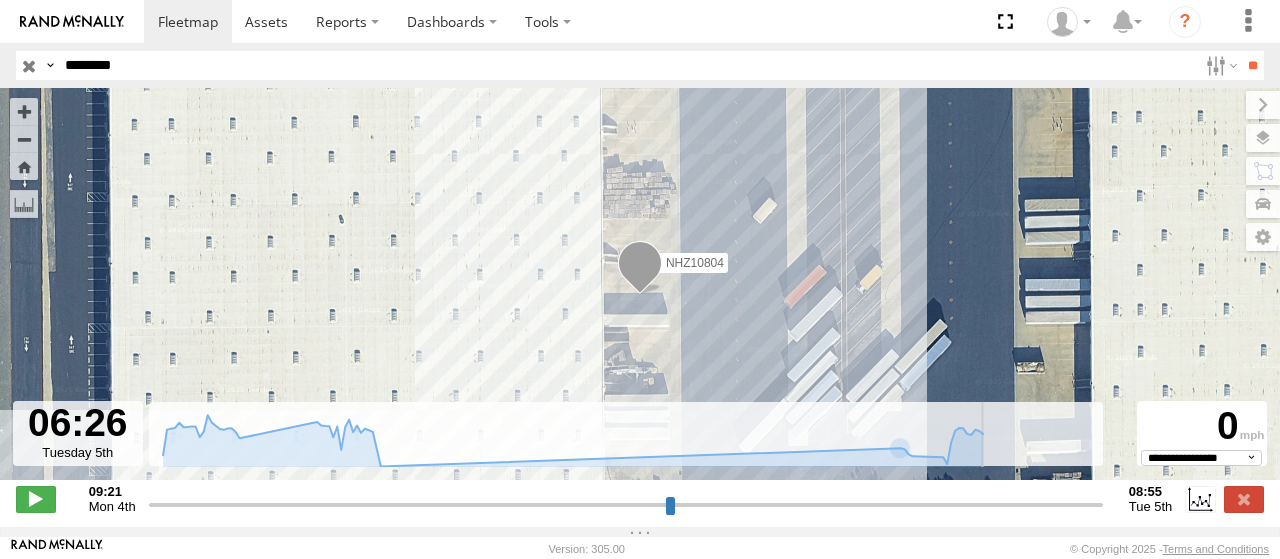 drag, startPoint x: 1046, startPoint y: 513, endPoint x: 993, endPoint y: 514, distance: 53.009434 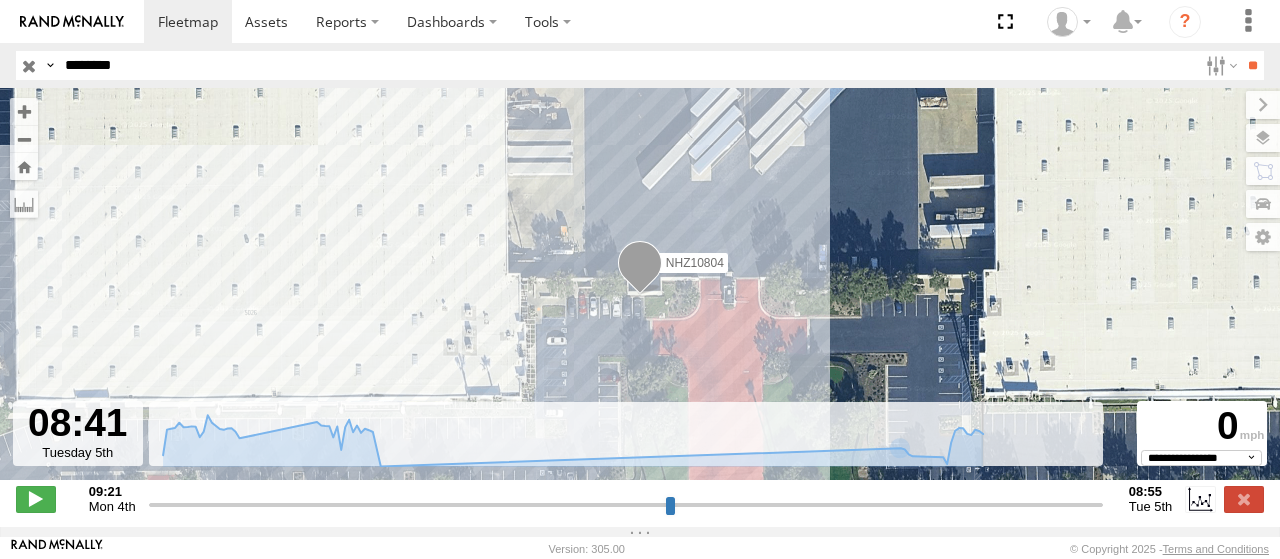 drag, startPoint x: 993, startPoint y: 515, endPoint x: 1088, endPoint y: 495, distance: 97.082436 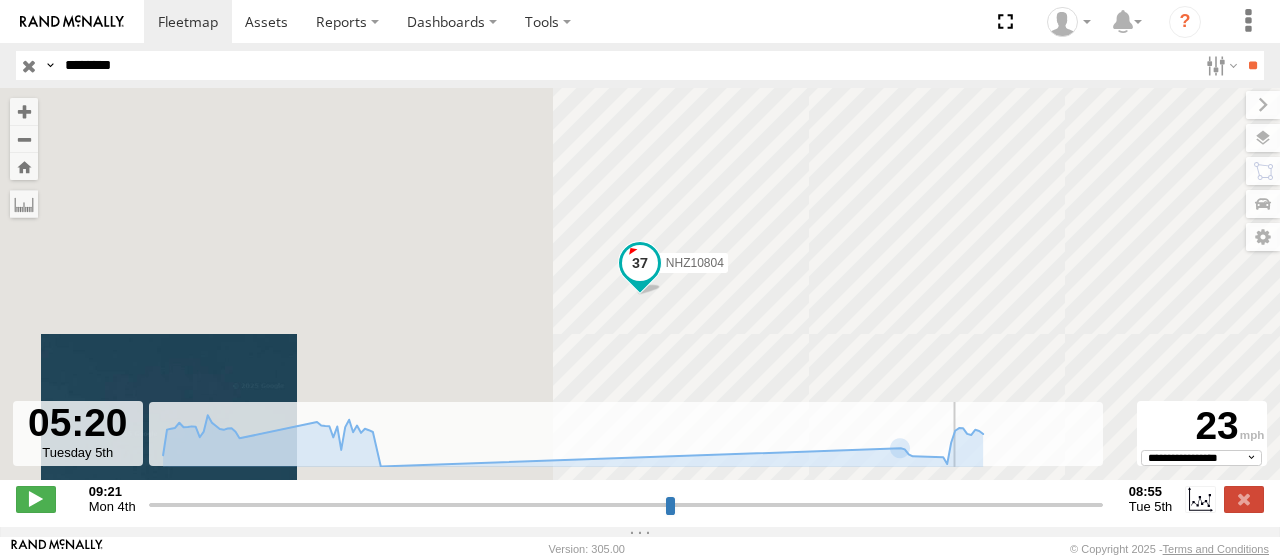 drag, startPoint x: 1090, startPoint y: 510, endPoint x: 953, endPoint y: 514, distance: 137.05838 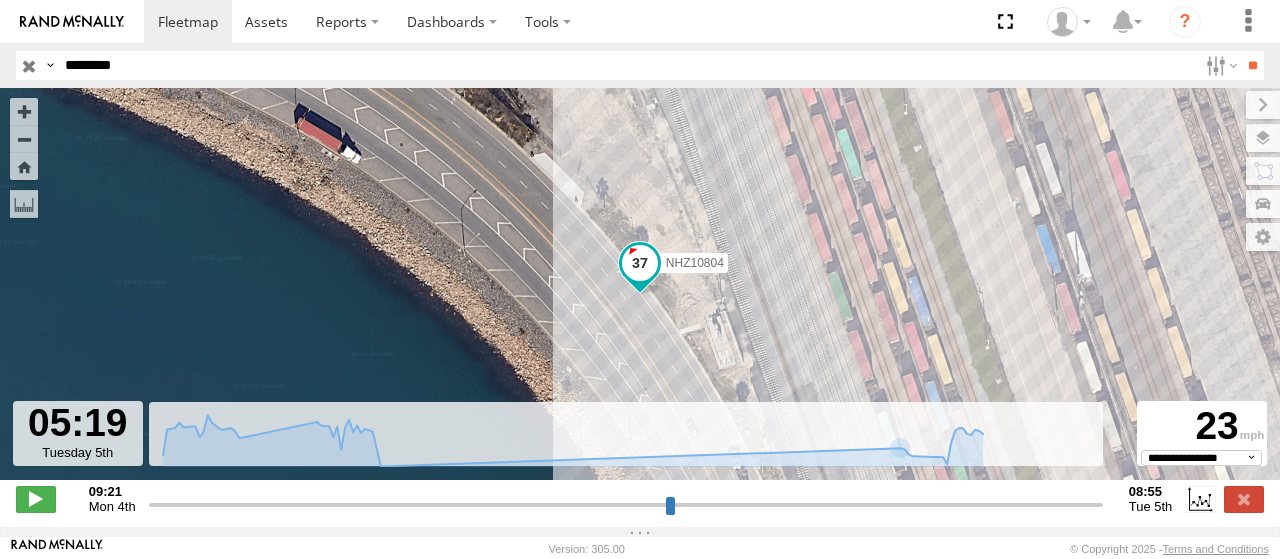 click on "NHZ10804" at bounding box center (640, 294) 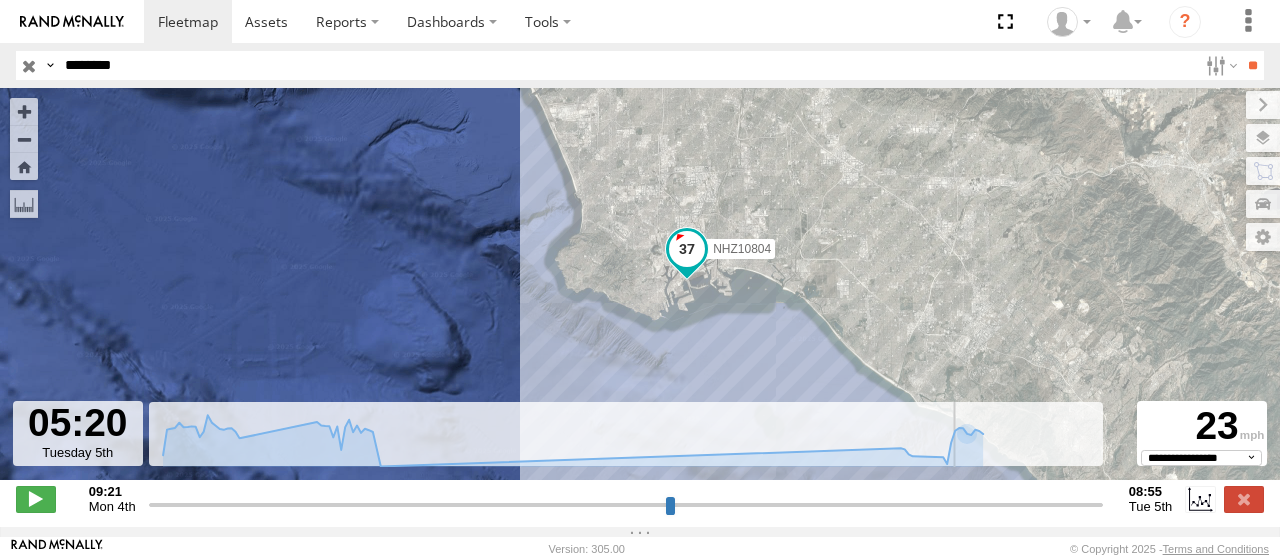 click at bounding box center [626, 504] 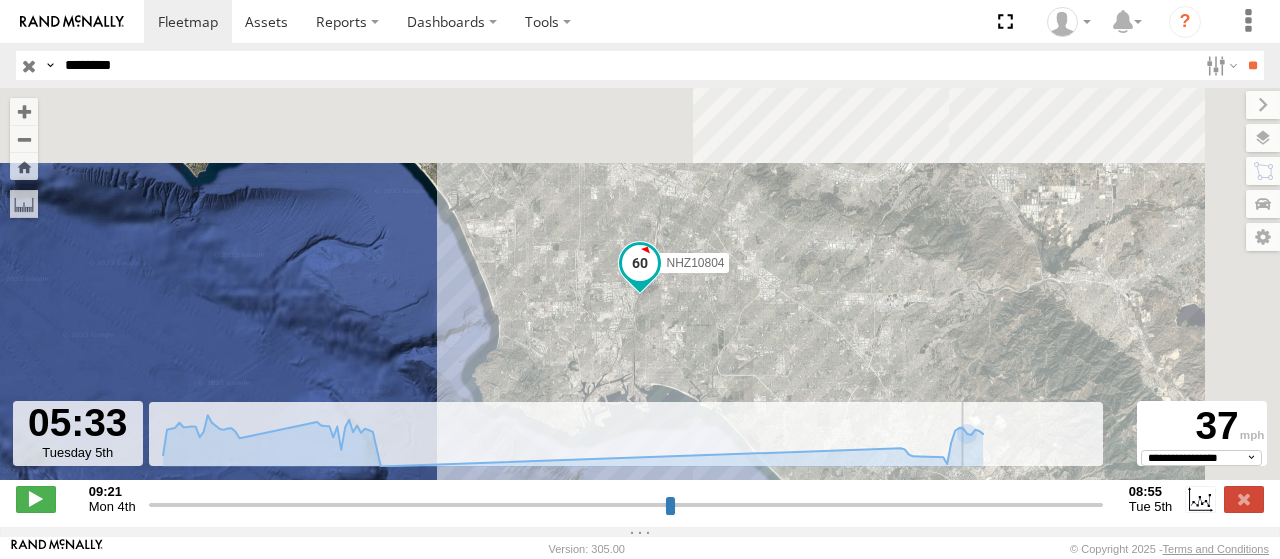 click at bounding box center (626, 504) 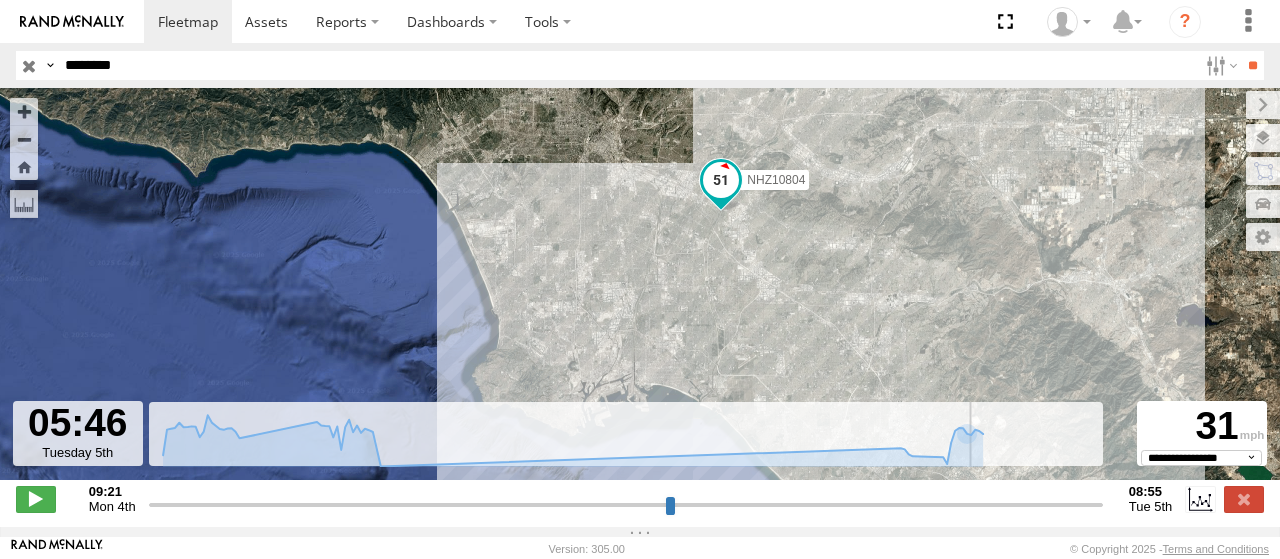 click at bounding box center (626, 504) 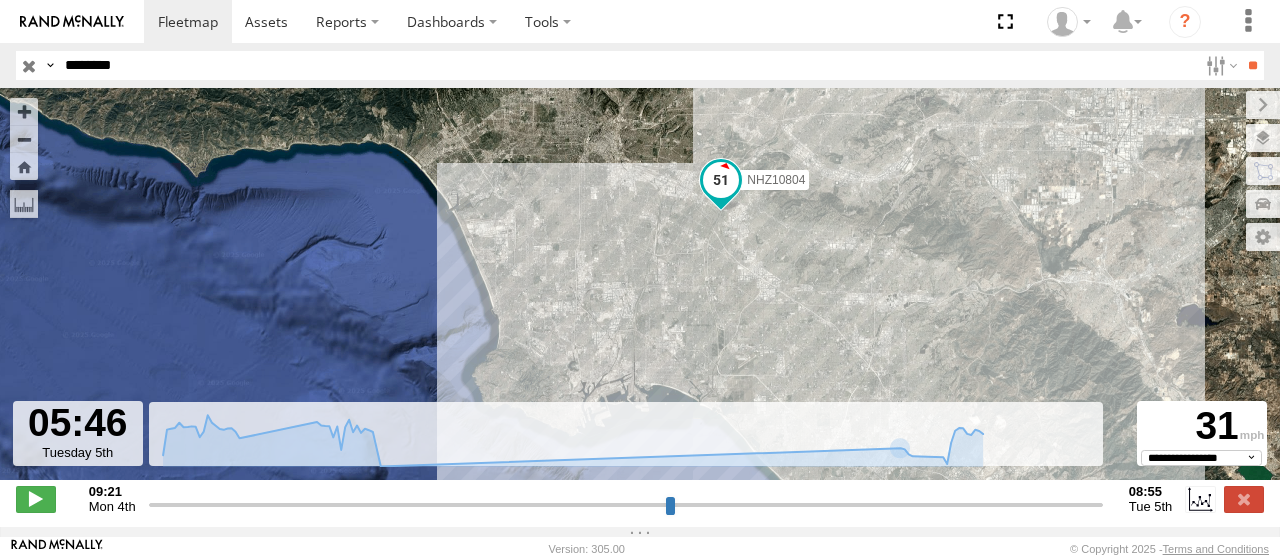 click on "NHZ10804" at bounding box center [640, 294] 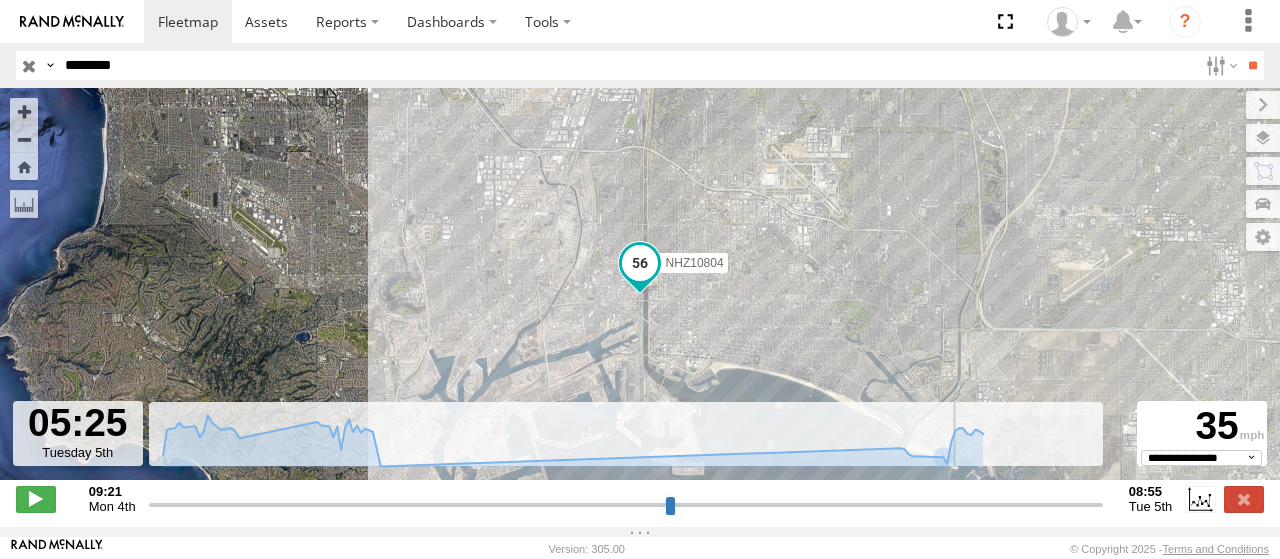 drag, startPoint x: 971, startPoint y: 514, endPoint x: 957, endPoint y: 514, distance: 14 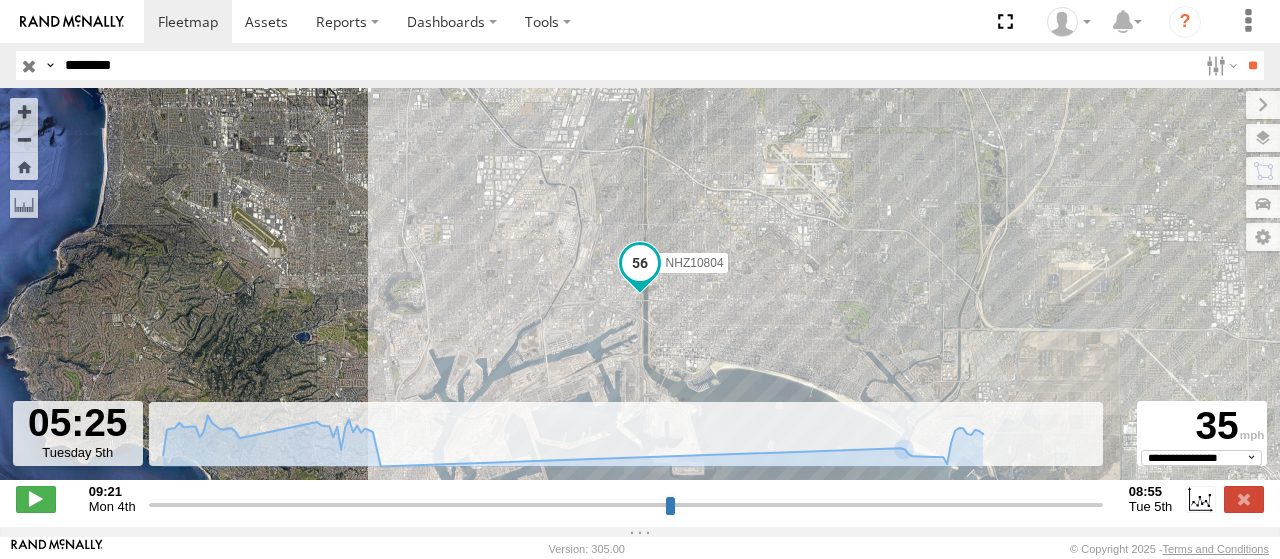 click on "NHZ10804" at bounding box center [695, 263] 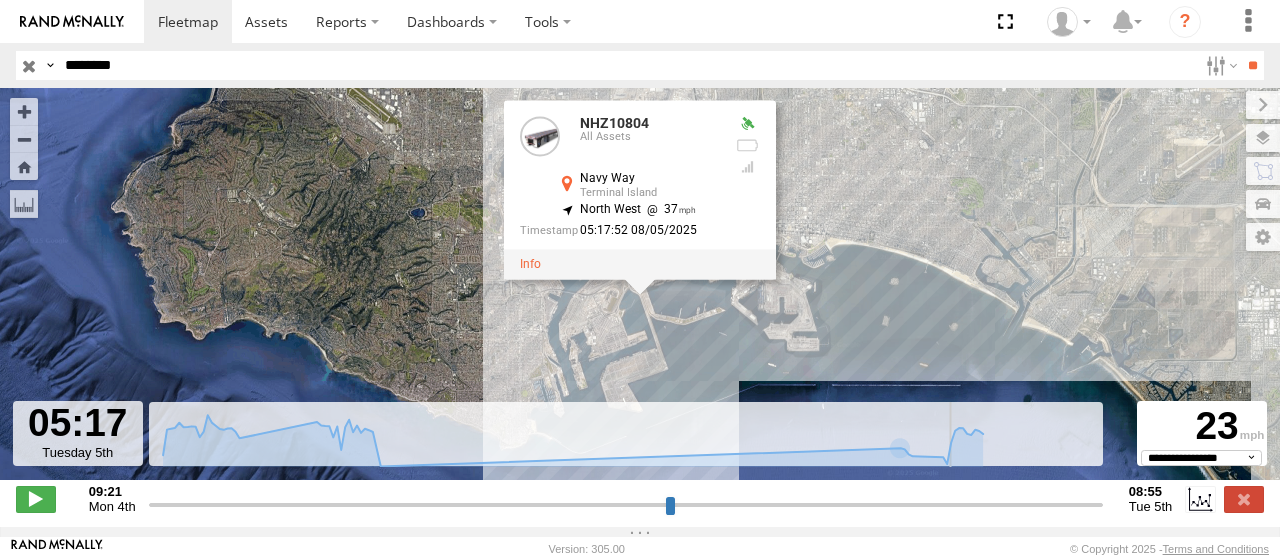 drag, startPoint x: 962, startPoint y: 513, endPoint x: 952, endPoint y: 510, distance: 10.440307 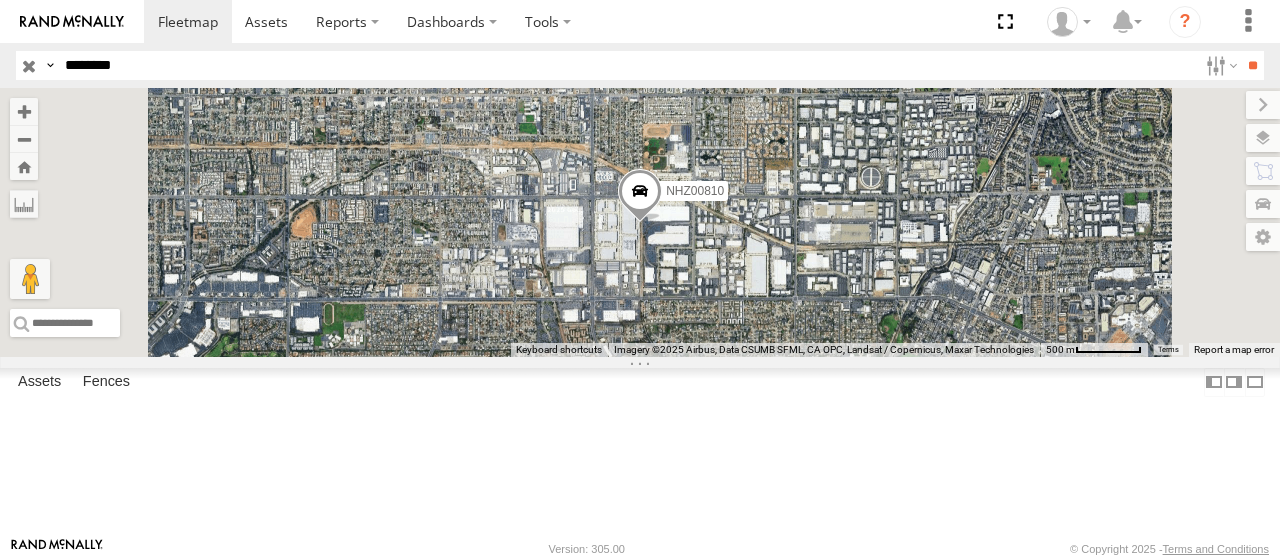 click at bounding box center [0, 0] 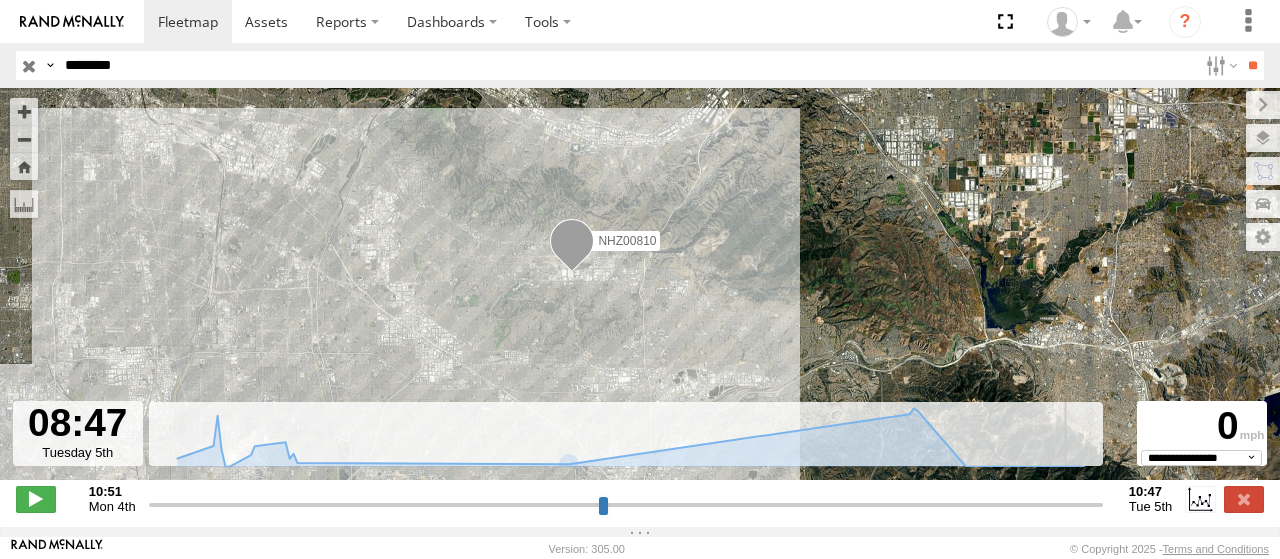 drag, startPoint x: 691, startPoint y: 517, endPoint x: 1018, endPoint y: 506, distance: 327.18497 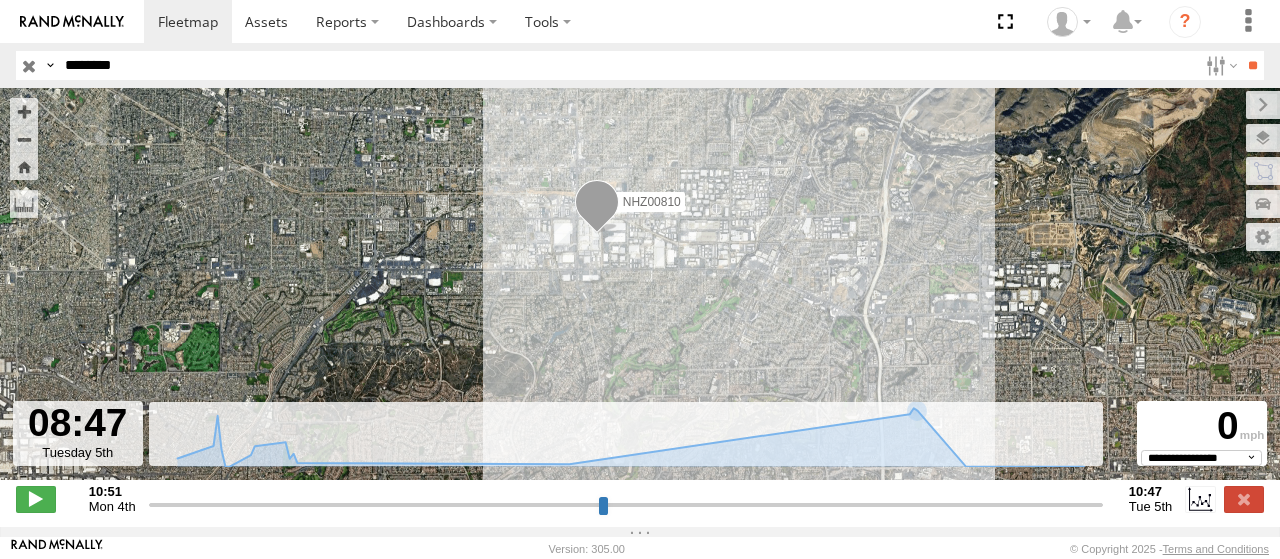 drag, startPoint x: 582, startPoint y: 364, endPoint x: 620, endPoint y: 249, distance: 121.11565 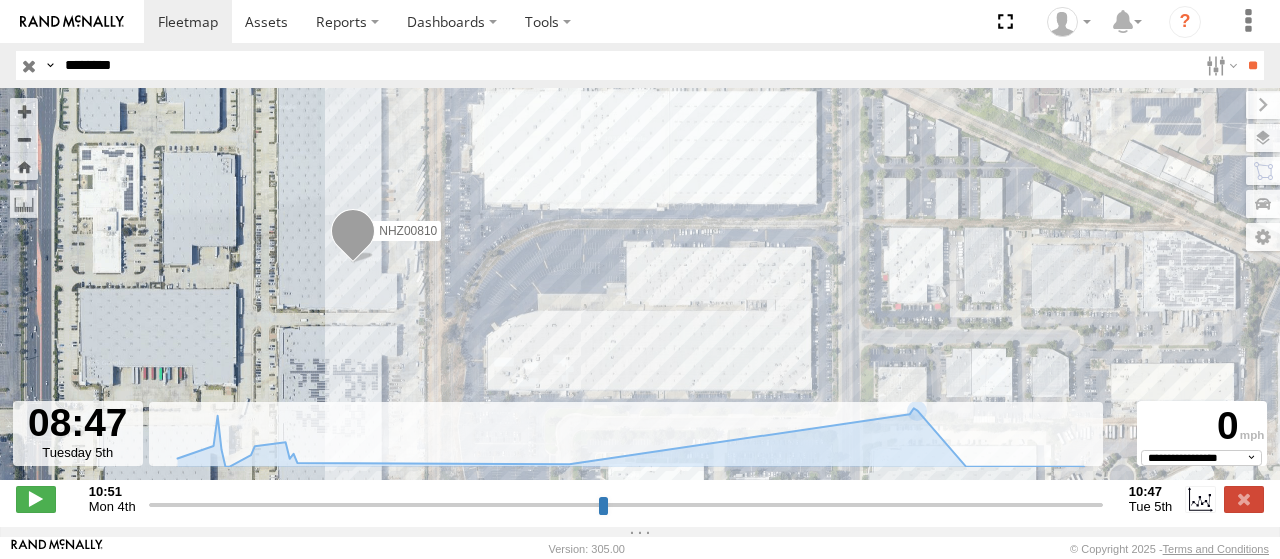 drag, startPoint x: 431, startPoint y: 184, endPoint x: 538, endPoint y: 371, distance: 215.44836 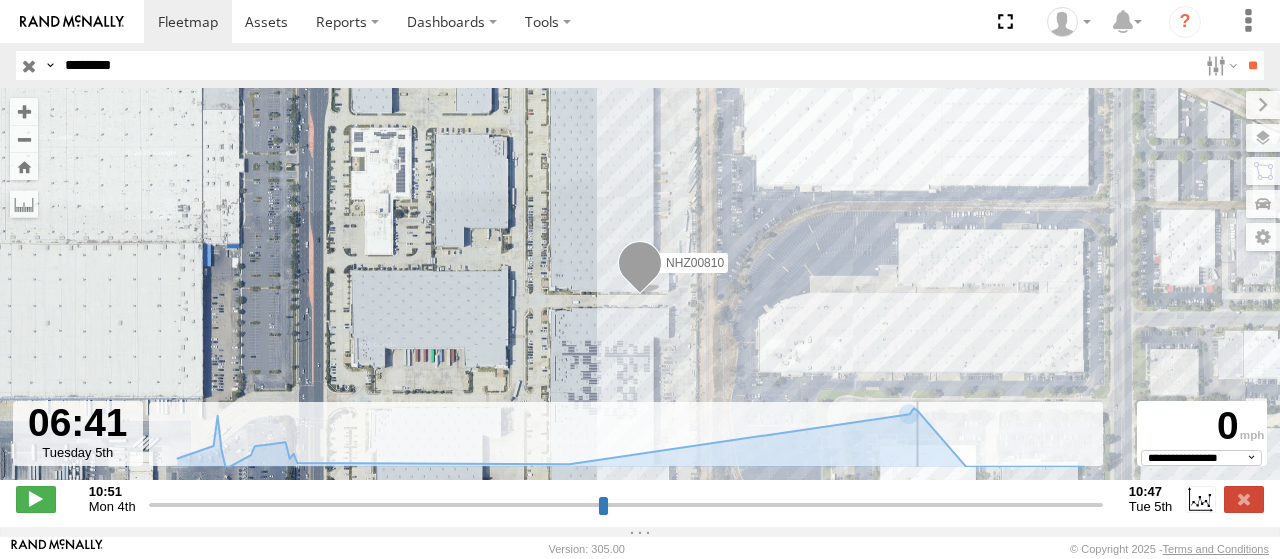 drag, startPoint x: 1020, startPoint y: 509, endPoint x: 936, endPoint y: 497, distance: 84.85281 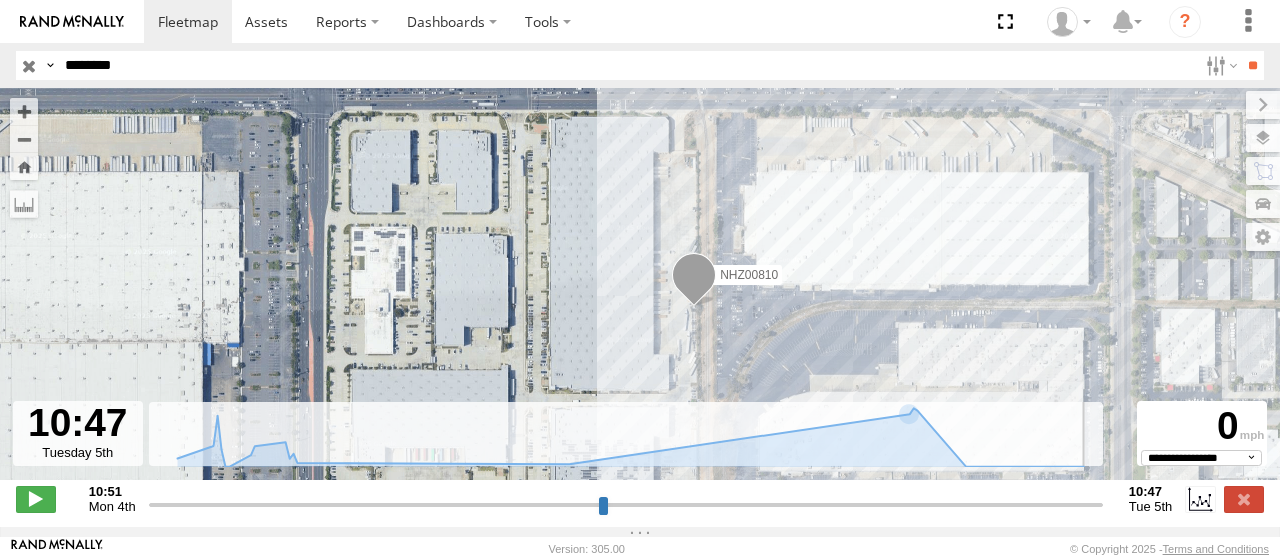 drag, startPoint x: 936, startPoint y: 515, endPoint x: 1151, endPoint y: 505, distance: 215.23244 